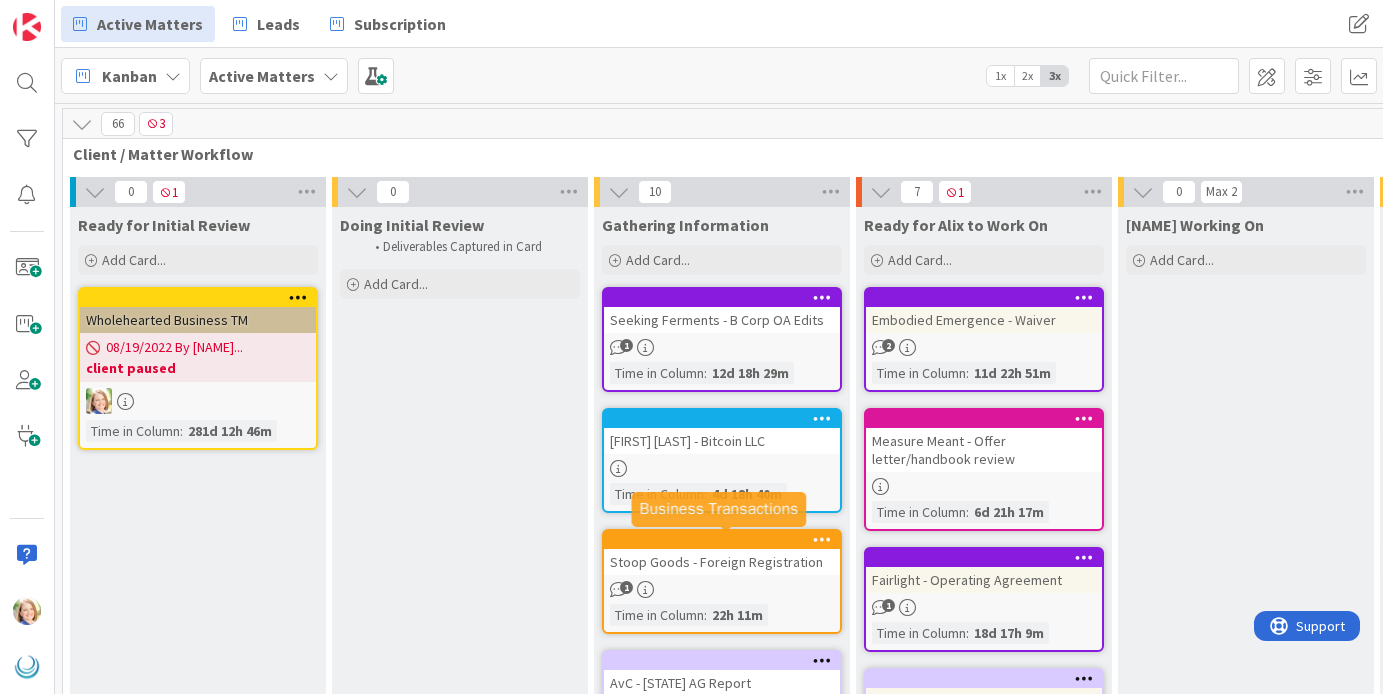 scroll, scrollTop: 0, scrollLeft: 0, axis: both 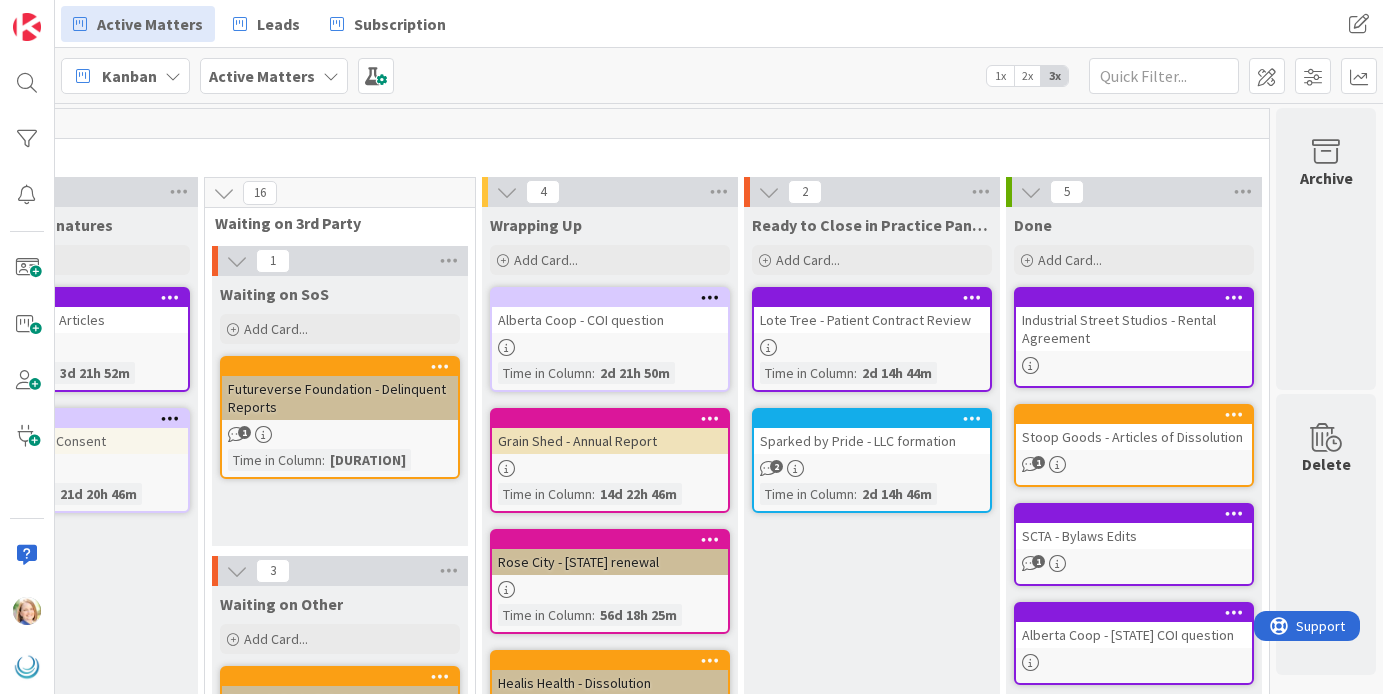 drag, startPoint x: 665, startPoint y: 421, endPoint x: 597, endPoint y: 3, distance: 423.495 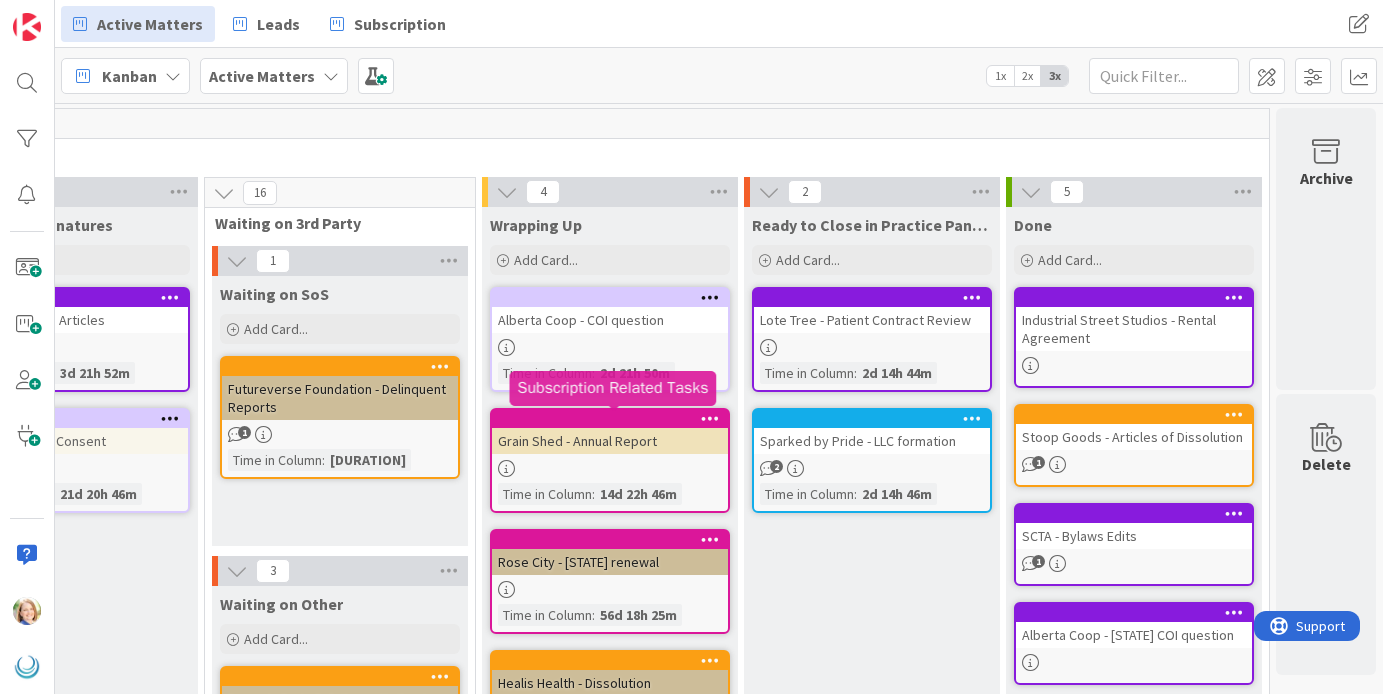 click at bounding box center (614, 419) 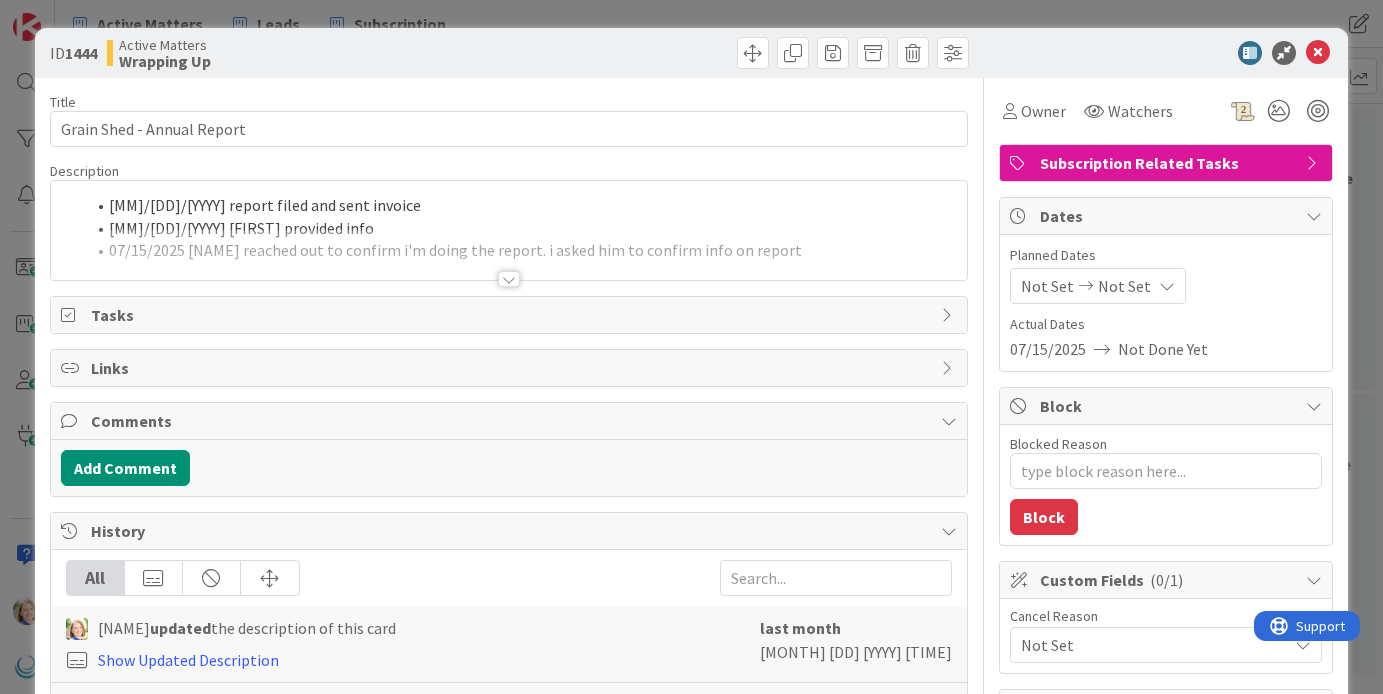 scroll, scrollTop: 0, scrollLeft: 0, axis: both 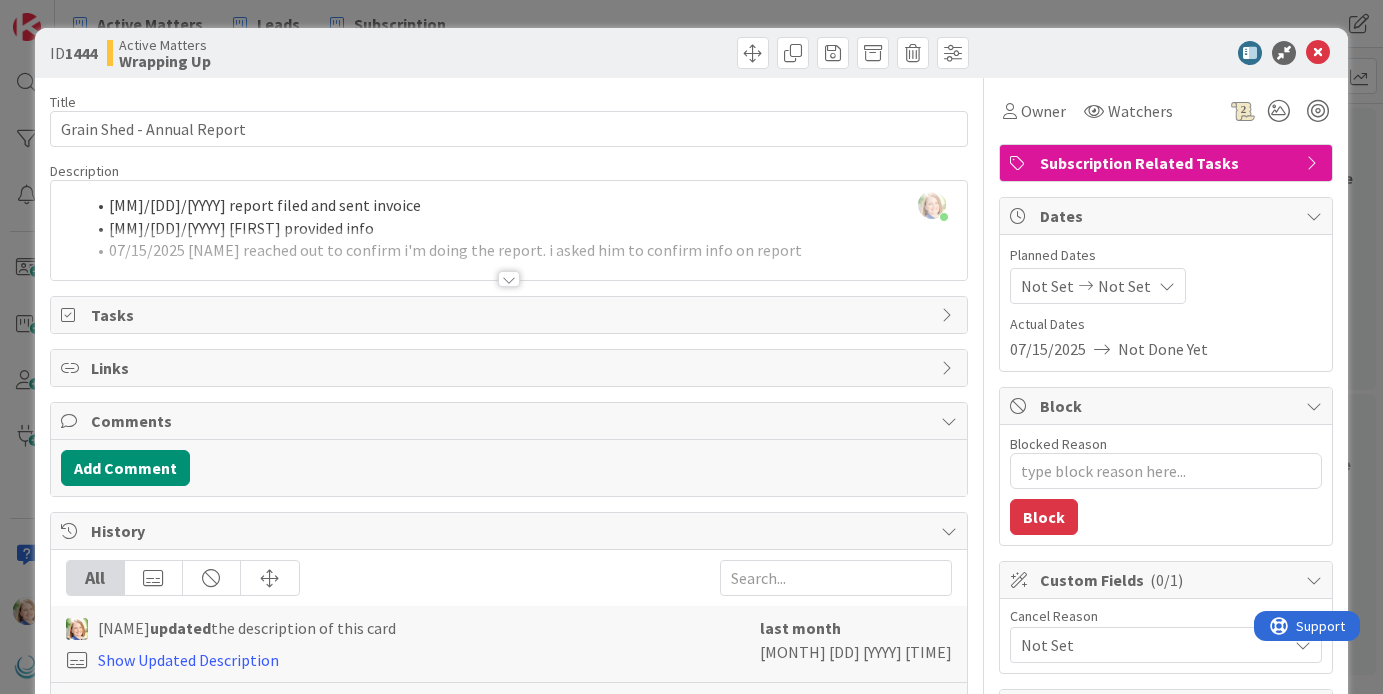click on "[FIRST] [LAST] just joined [MM]/[DD]/[YYYY] report filed and sent invoice [MM]/[DD]/[YYYY] [FIRST] provided info [MM]/[DD]/[YYYY] [FIRST] reached out to confirm i'm doing the report. i asked him to confirm info on report" at bounding box center [509, 230] 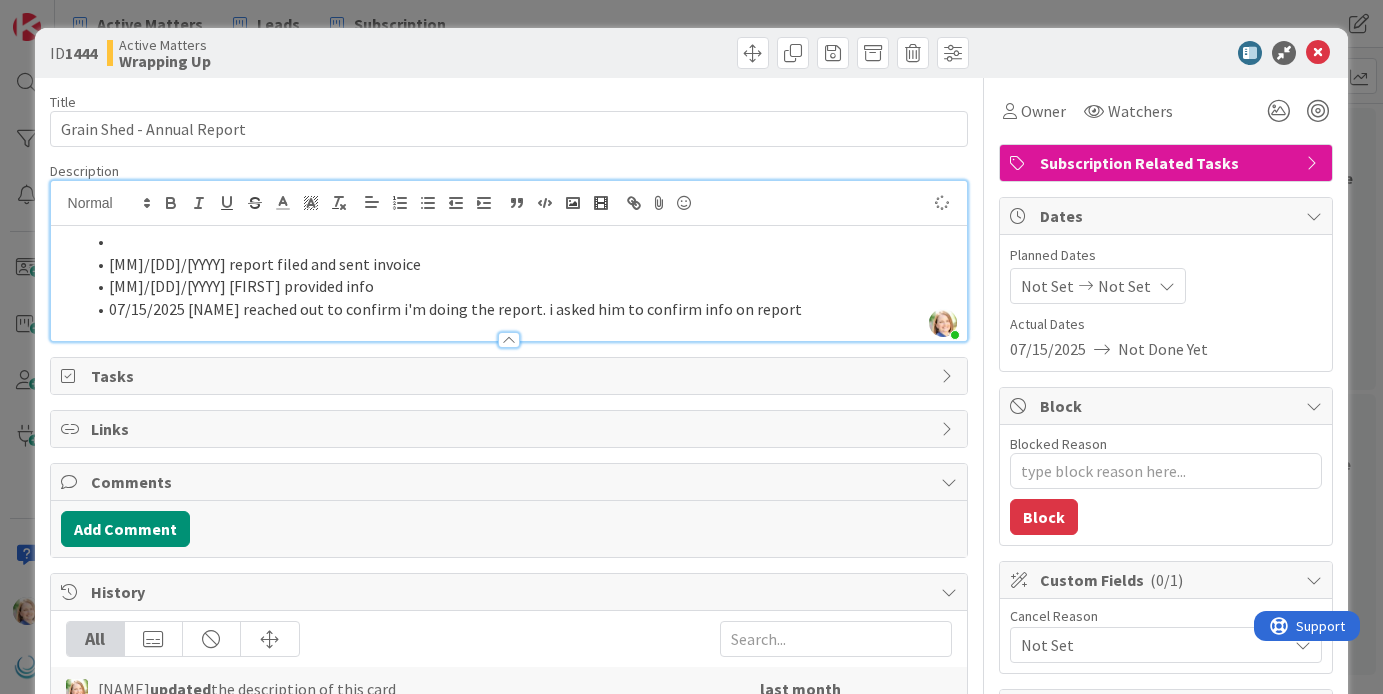 type on "x" 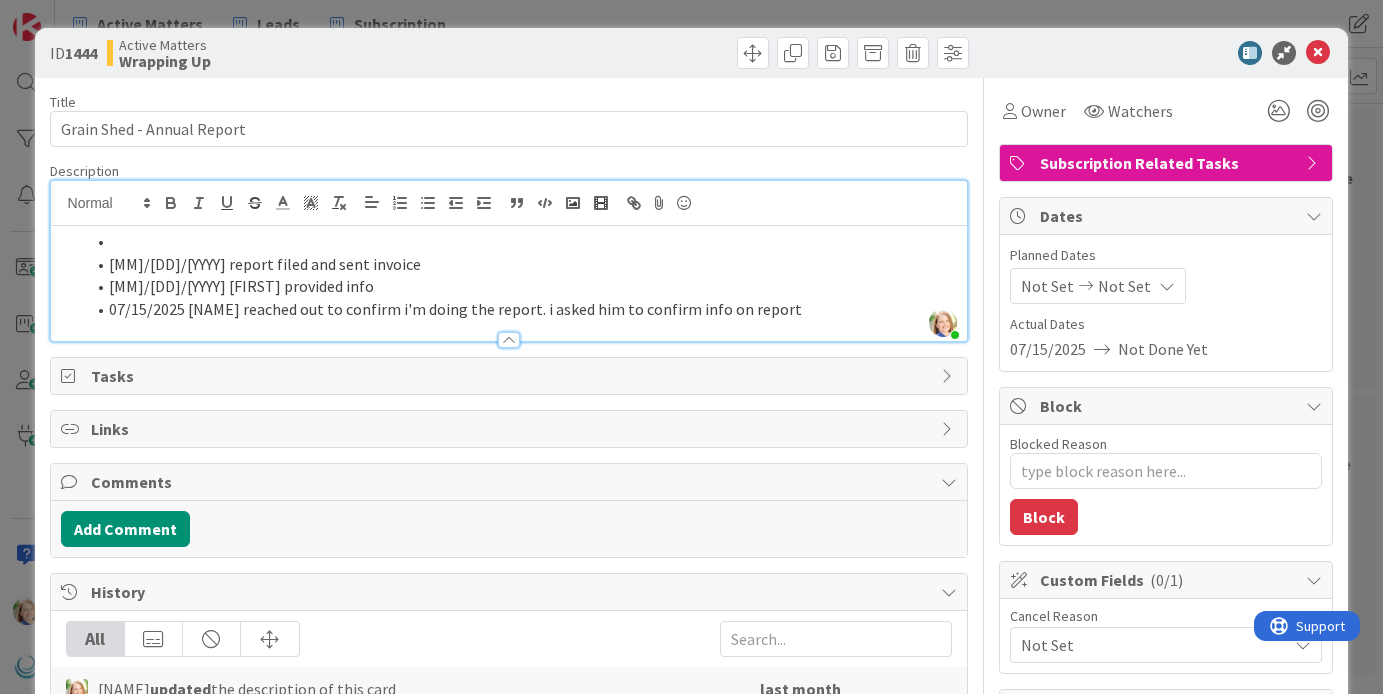 type 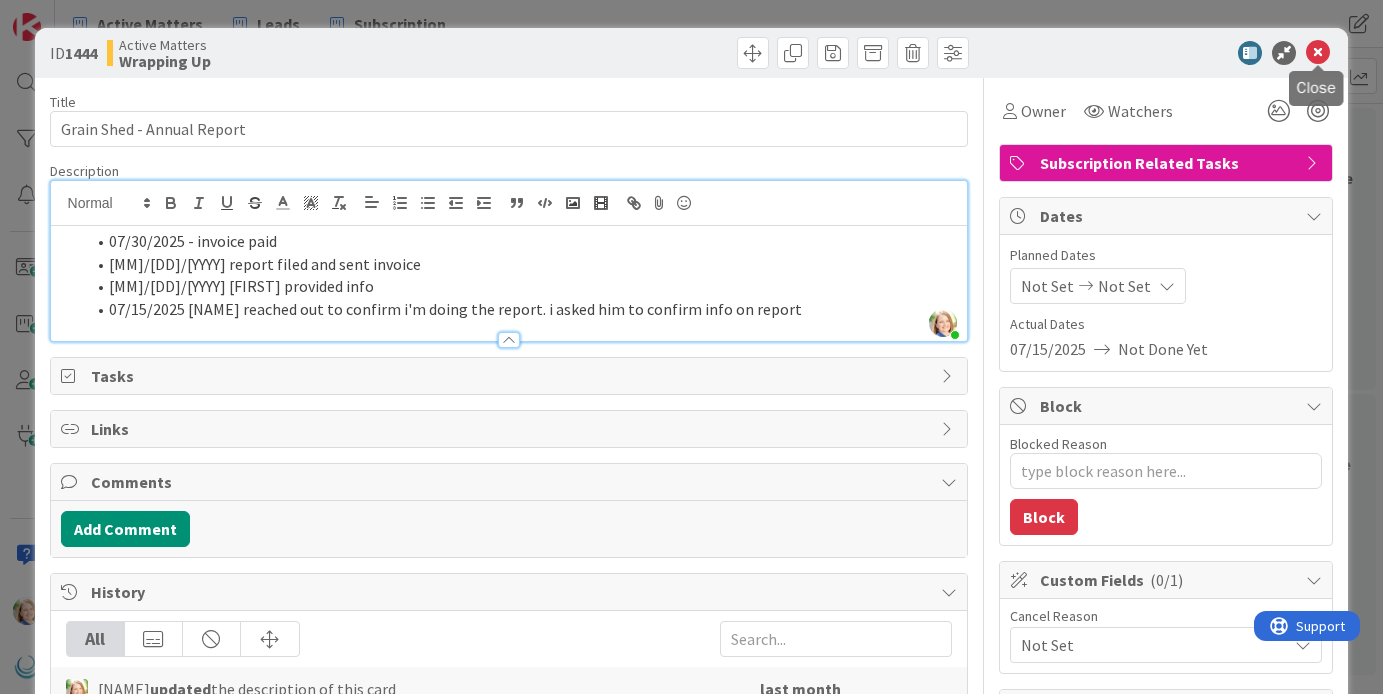 click at bounding box center (1318, 53) 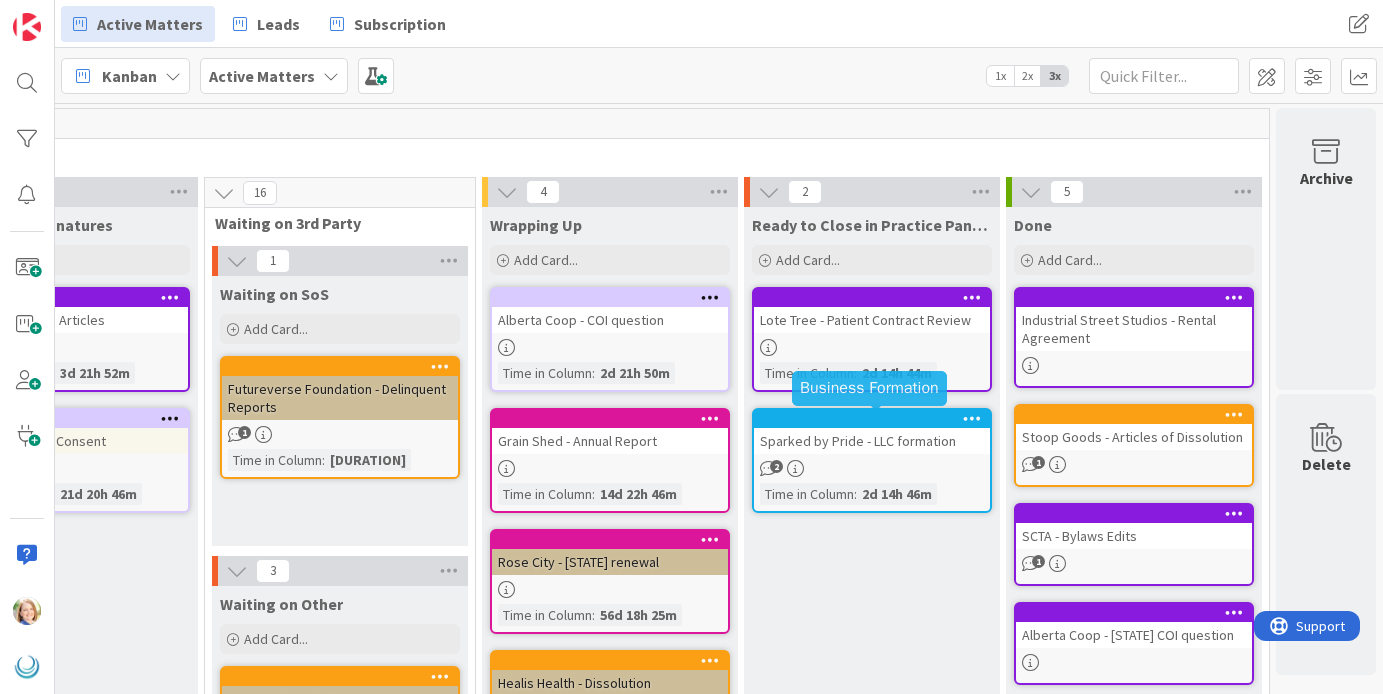 scroll, scrollTop: 0, scrollLeft: 0, axis: both 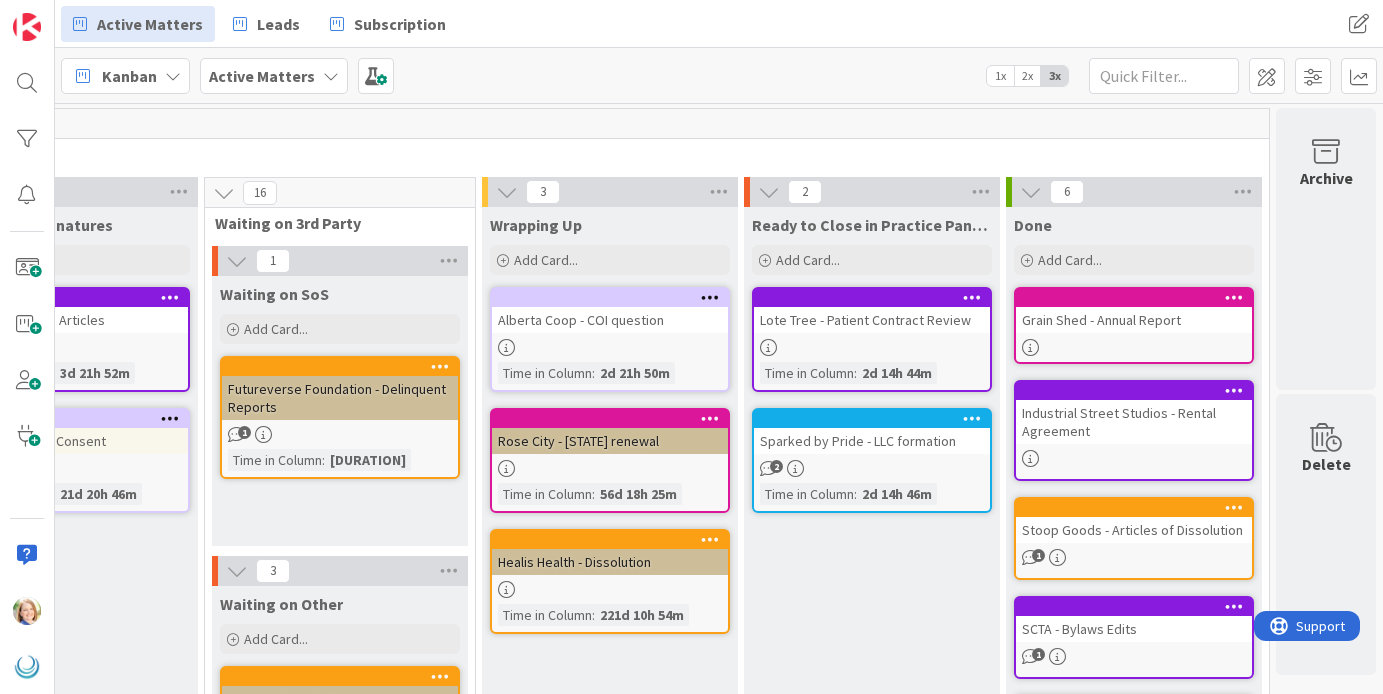 drag, startPoint x: 610, startPoint y: 416, endPoint x: 1004, endPoint y: 18, distance: 560.0357 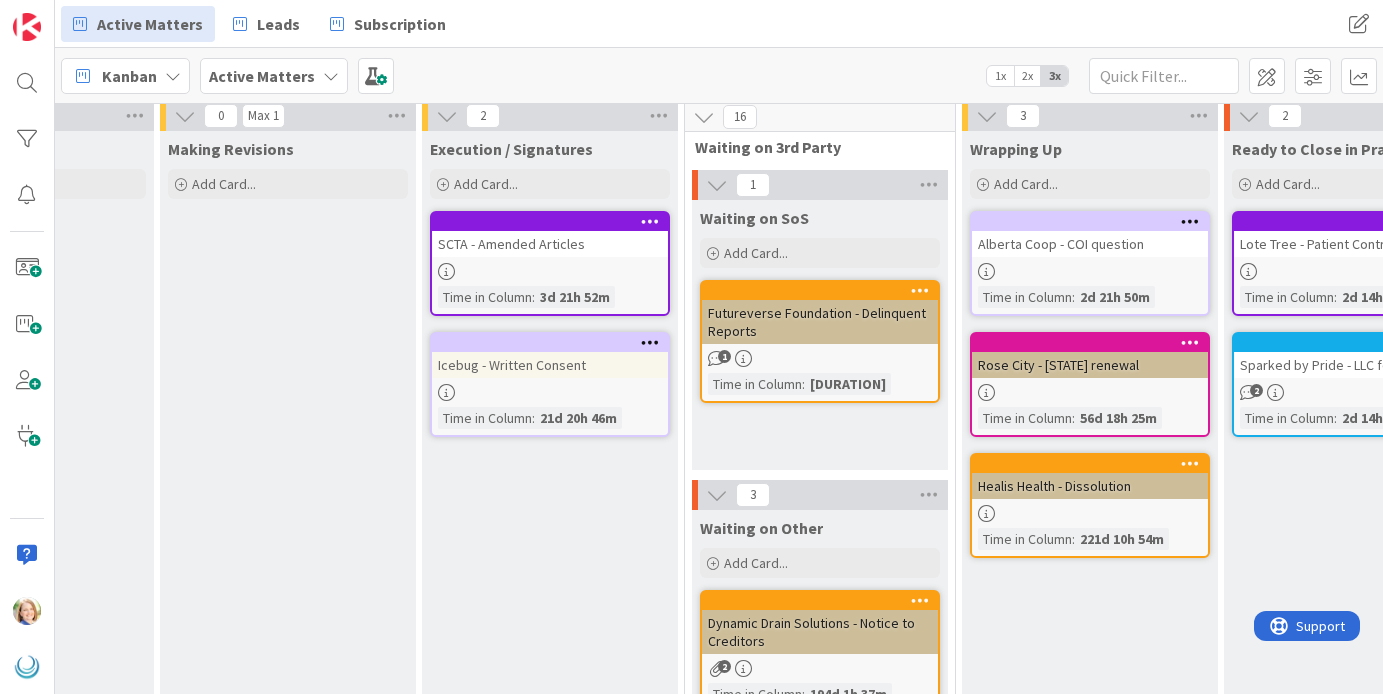 scroll, scrollTop: 76, scrollLeft: 1670, axis: both 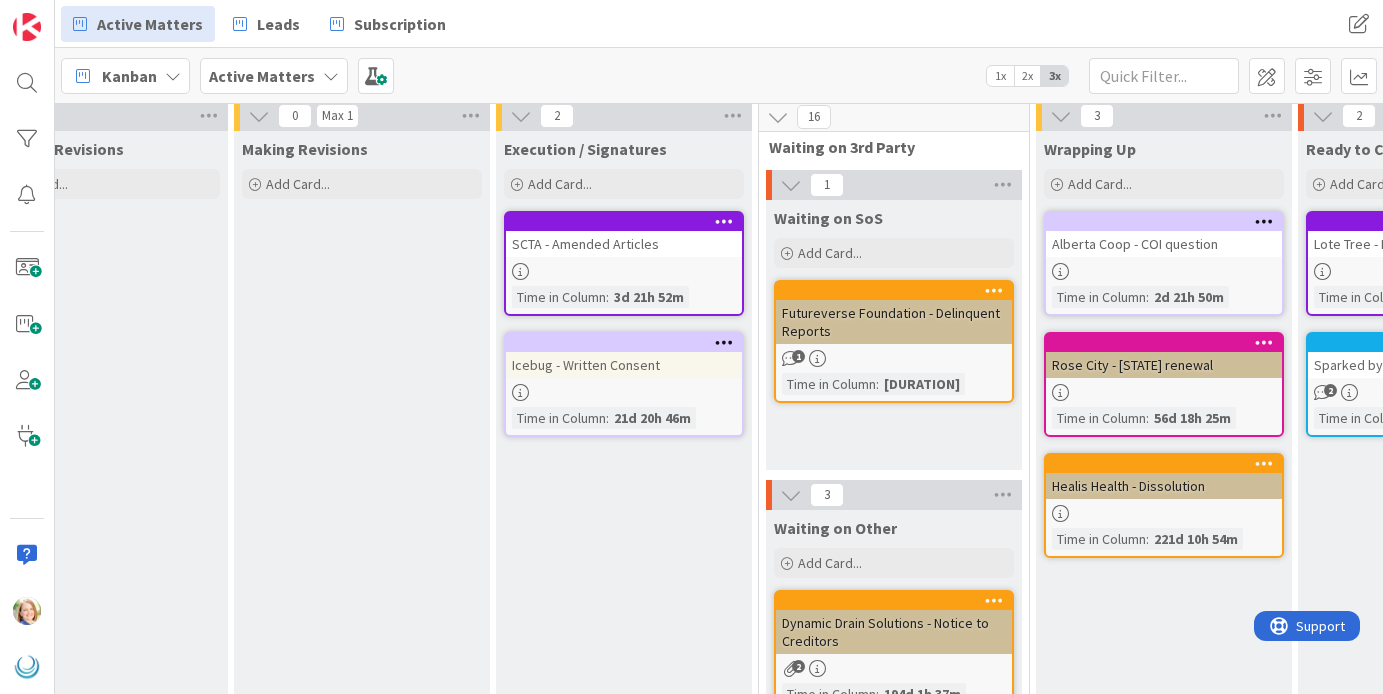 click at bounding box center (624, 343) 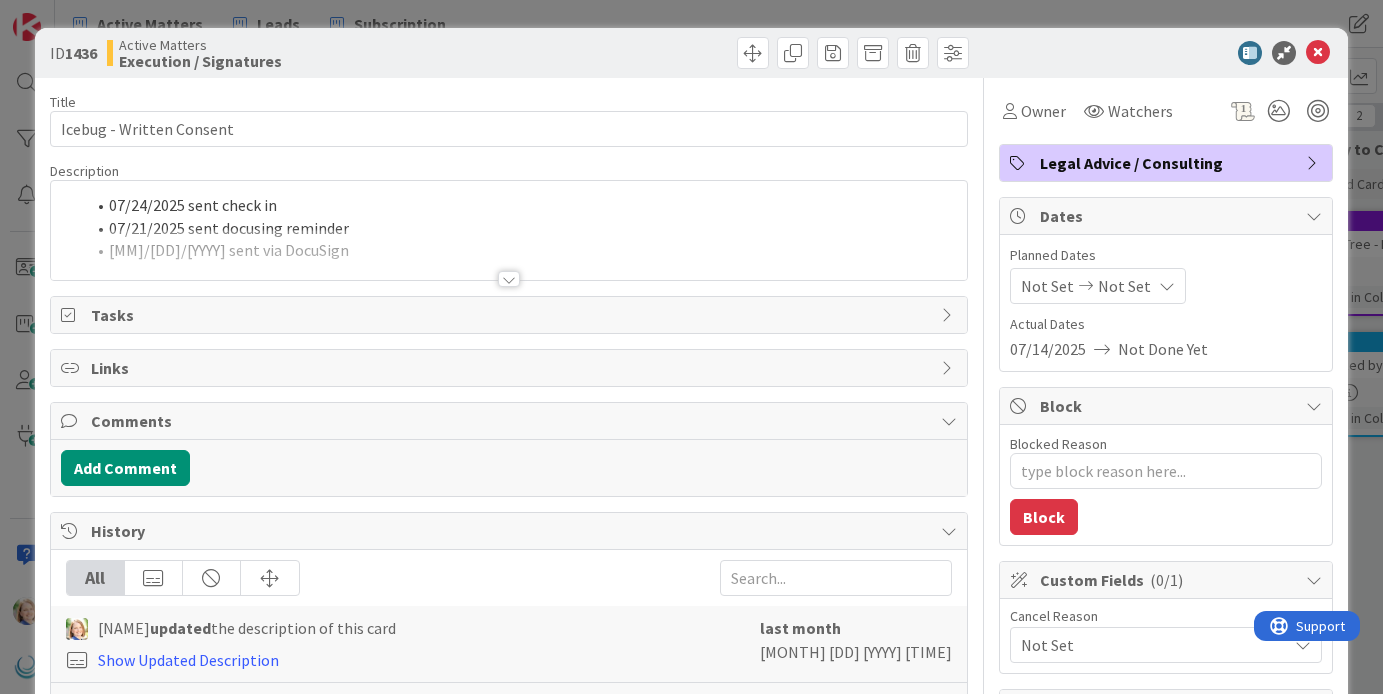 type on "x" 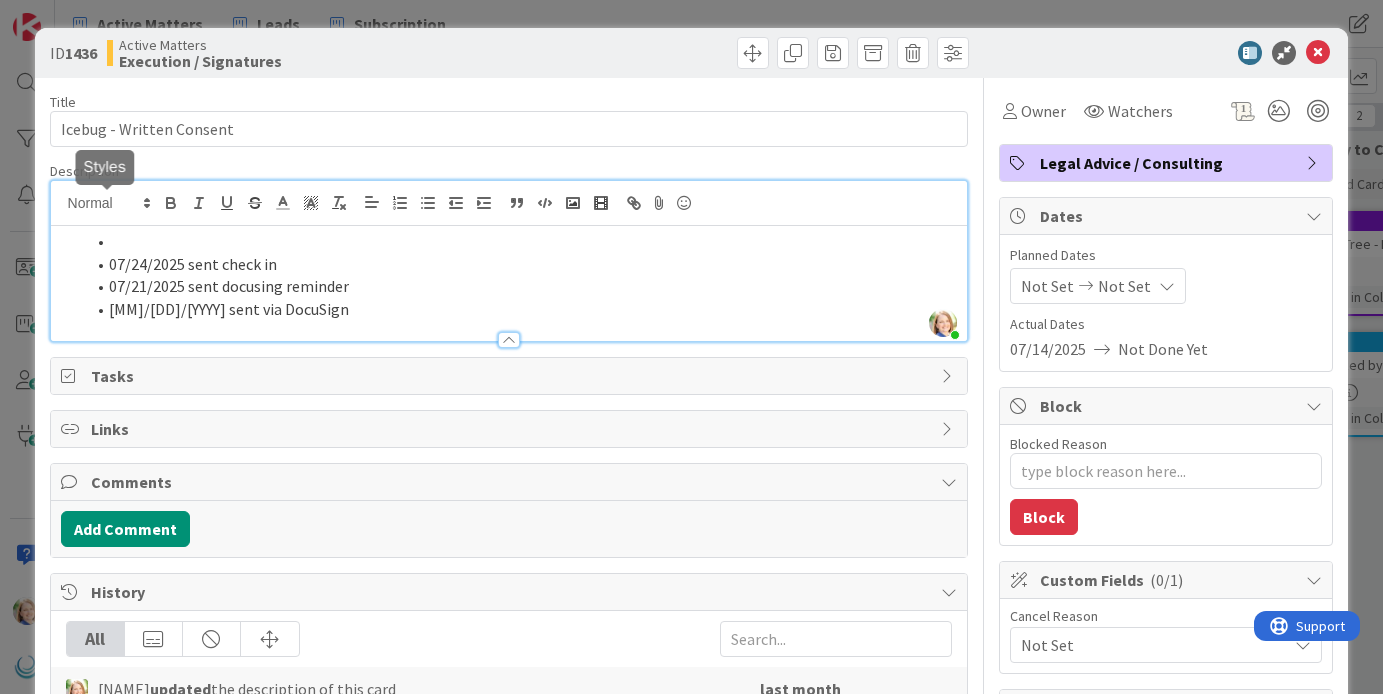 type 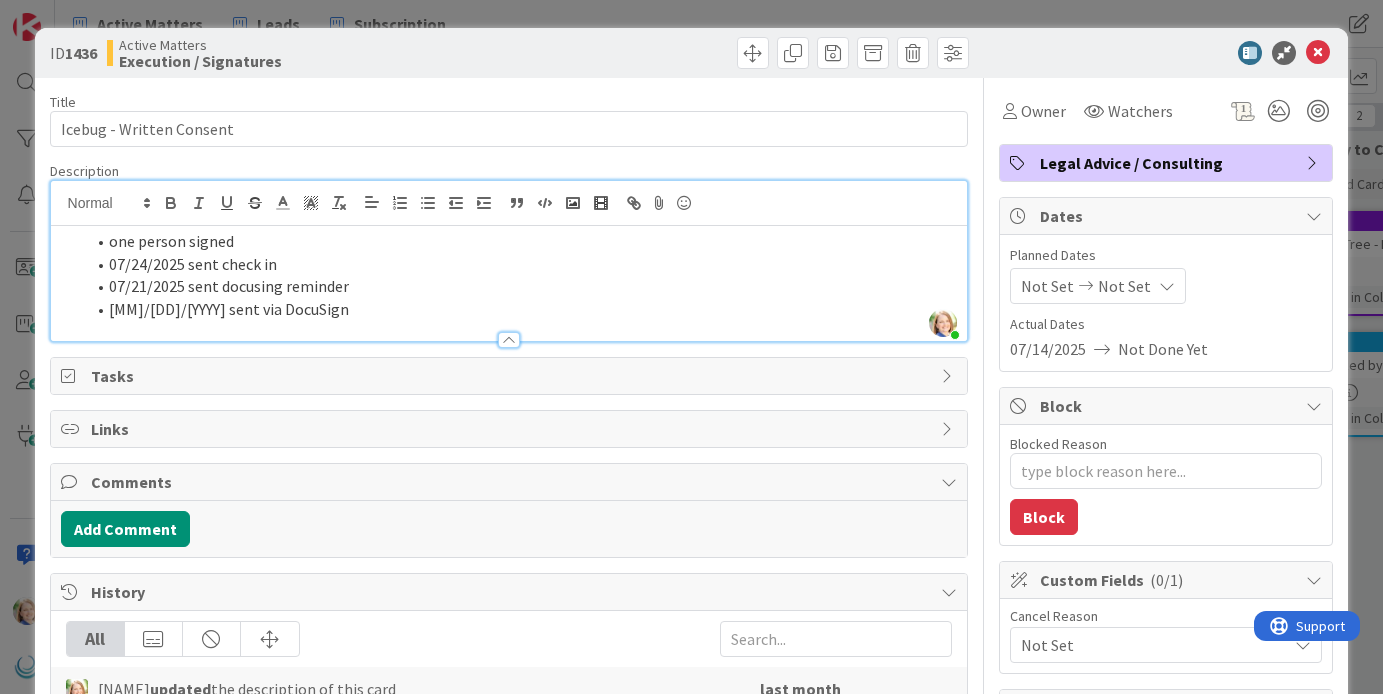 click on "one person signed" at bounding box center [521, 241] 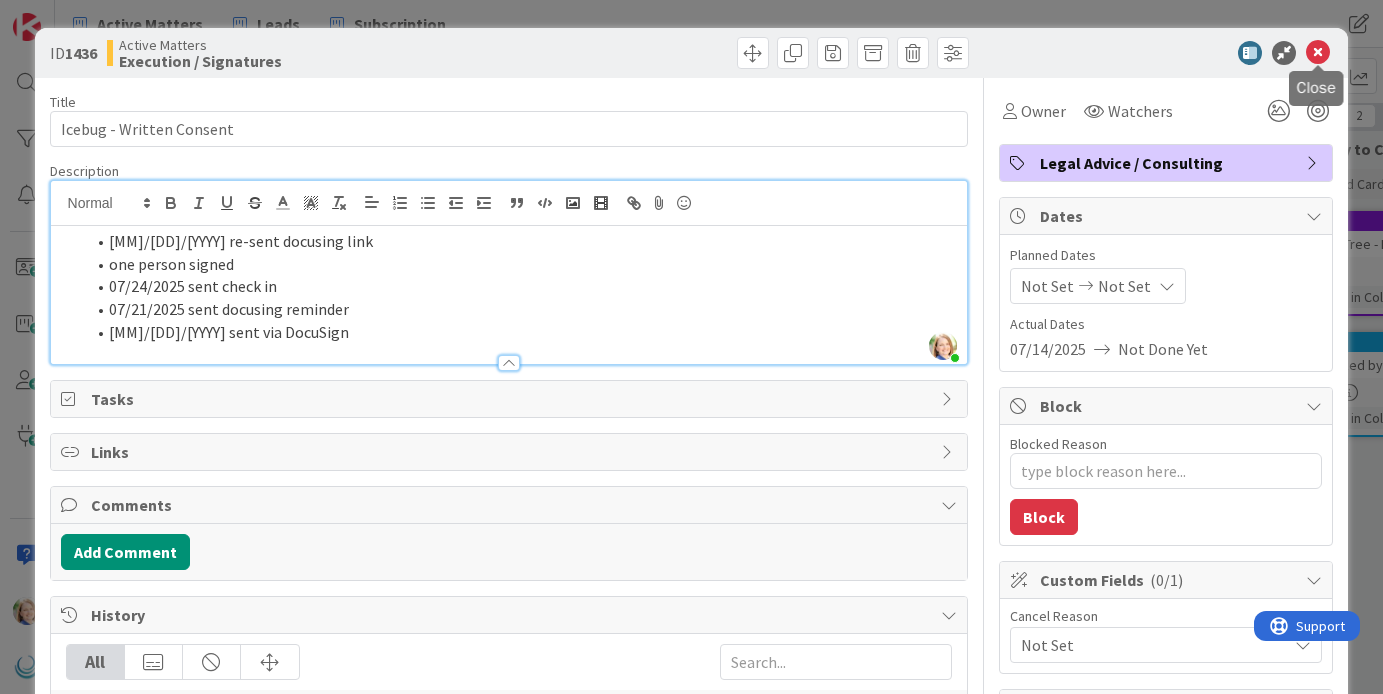 click at bounding box center [1318, 53] 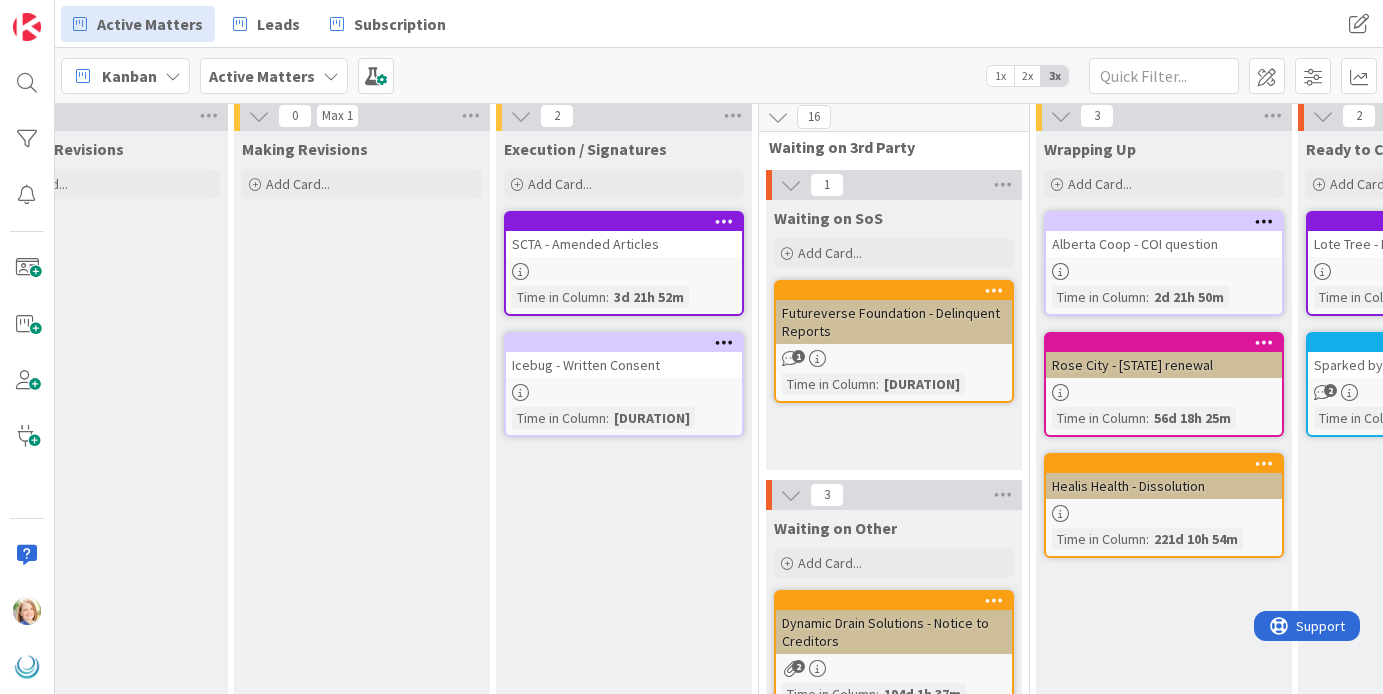 scroll, scrollTop: 0, scrollLeft: 0, axis: both 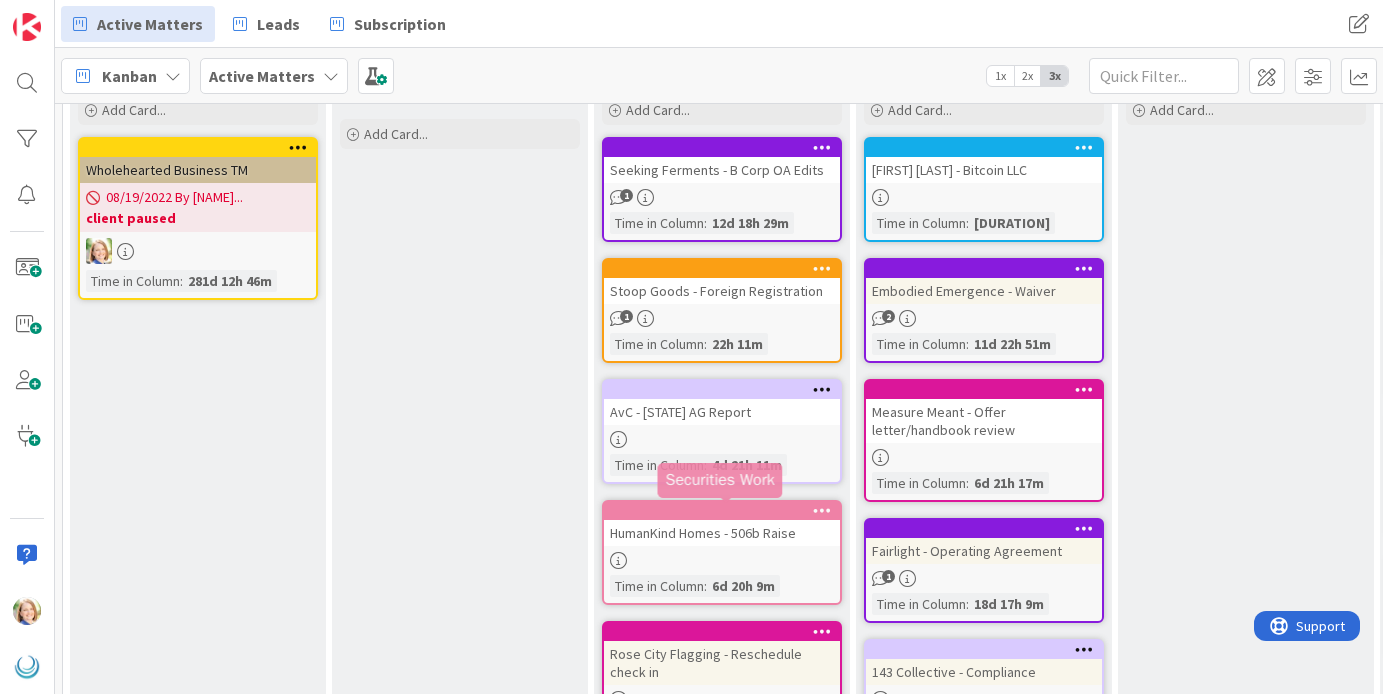 click at bounding box center (726, 511) 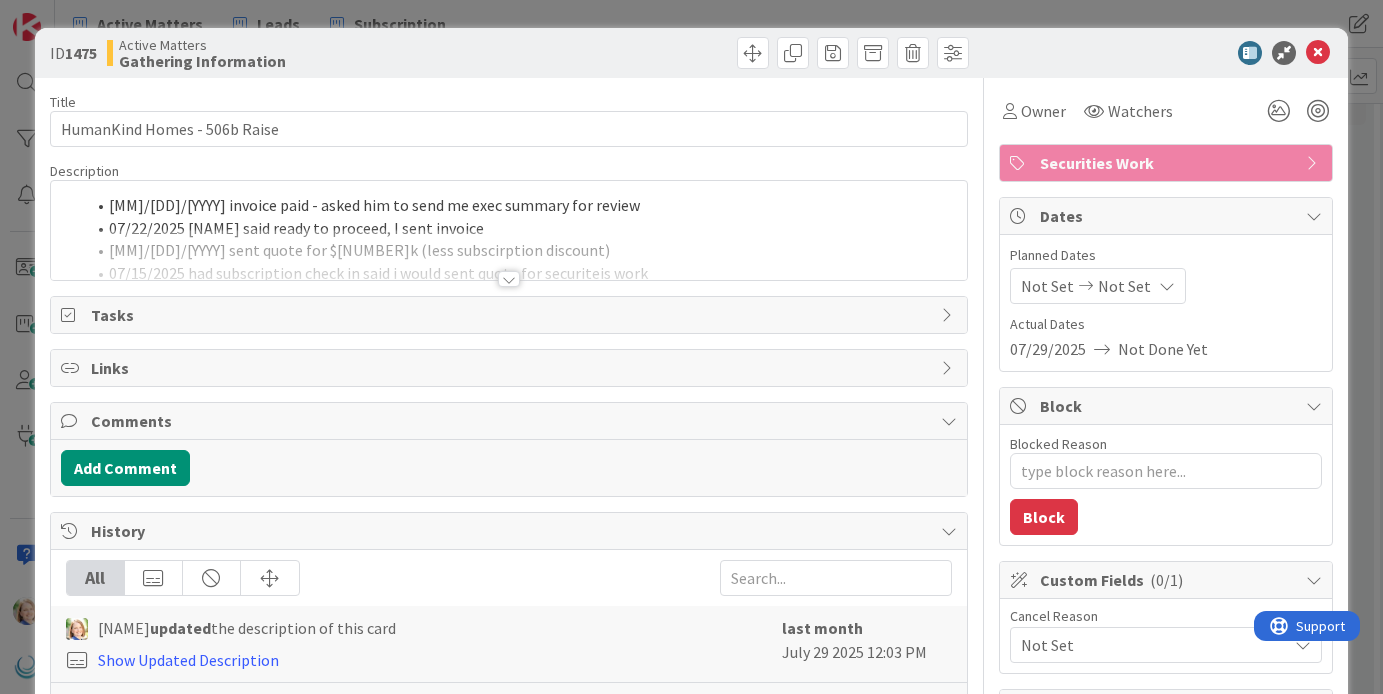 scroll, scrollTop: 0, scrollLeft: 0, axis: both 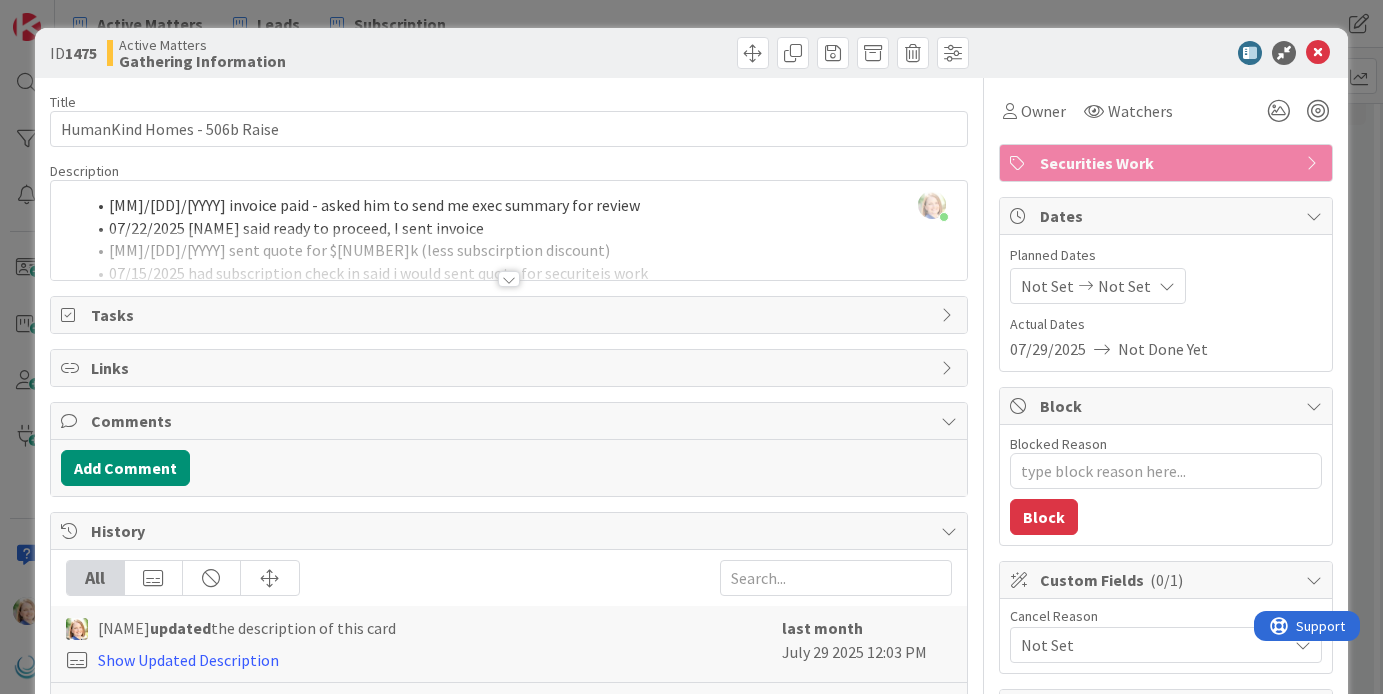 click on "[NAME] just joined 07/29/2025 invoice paid - asked him to send me exec summary for review 07/22/2025 [NAME] said ready to proceed, I sent invoice 07/16/2025 sent quote for $5000 (less subscirption discount) 07/15/2025 had subscription check in said i would sent quote for securiteis work" at bounding box center [509, 230] 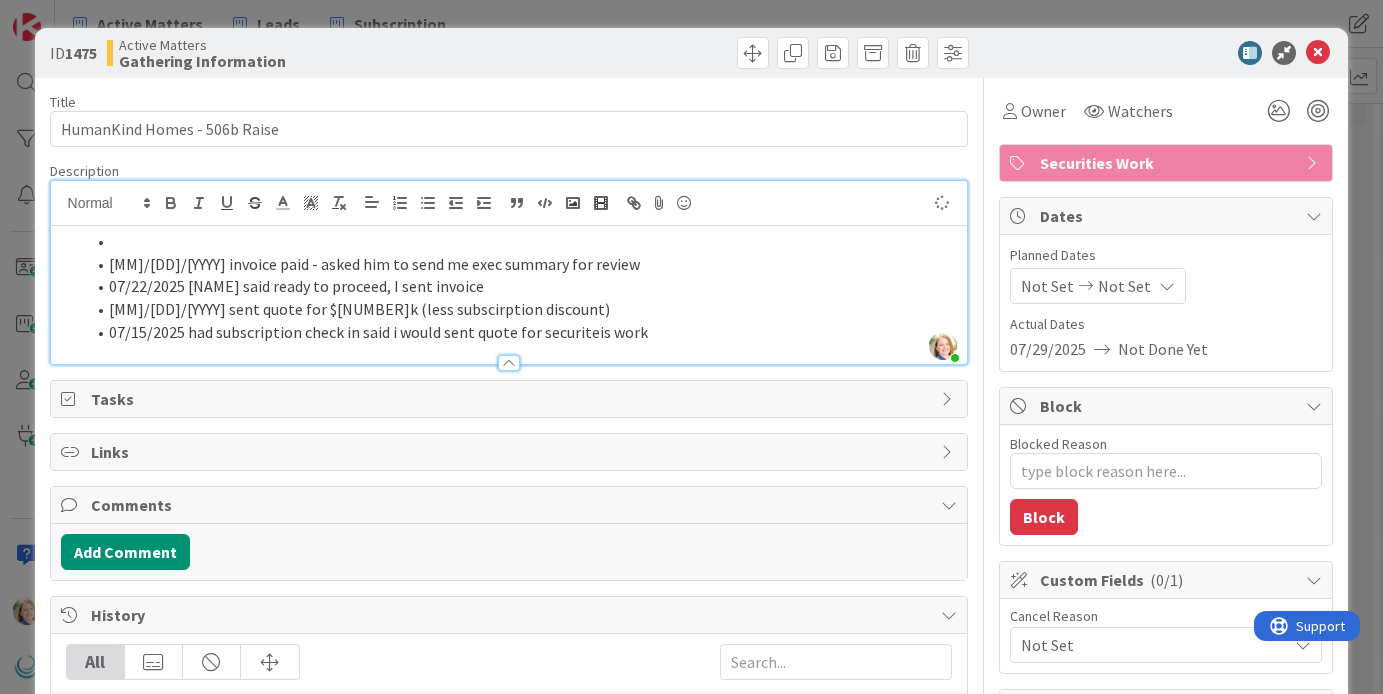 type on "x" 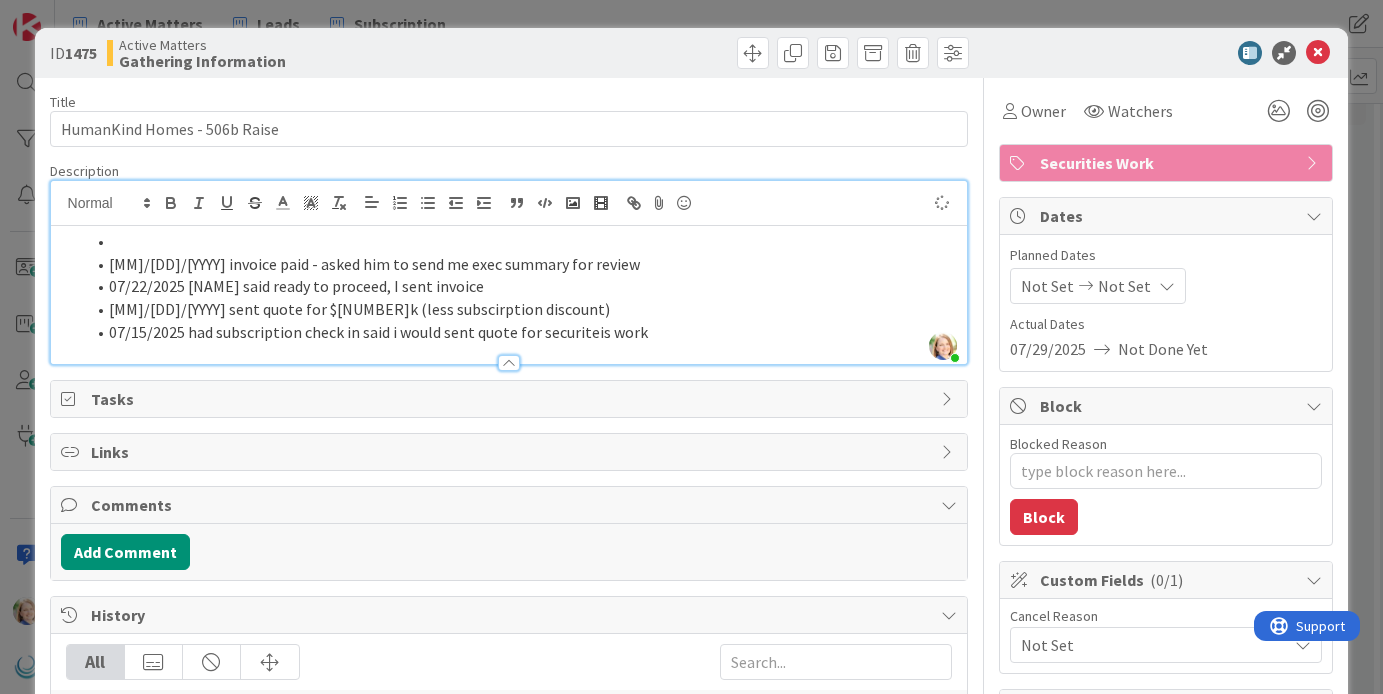 type 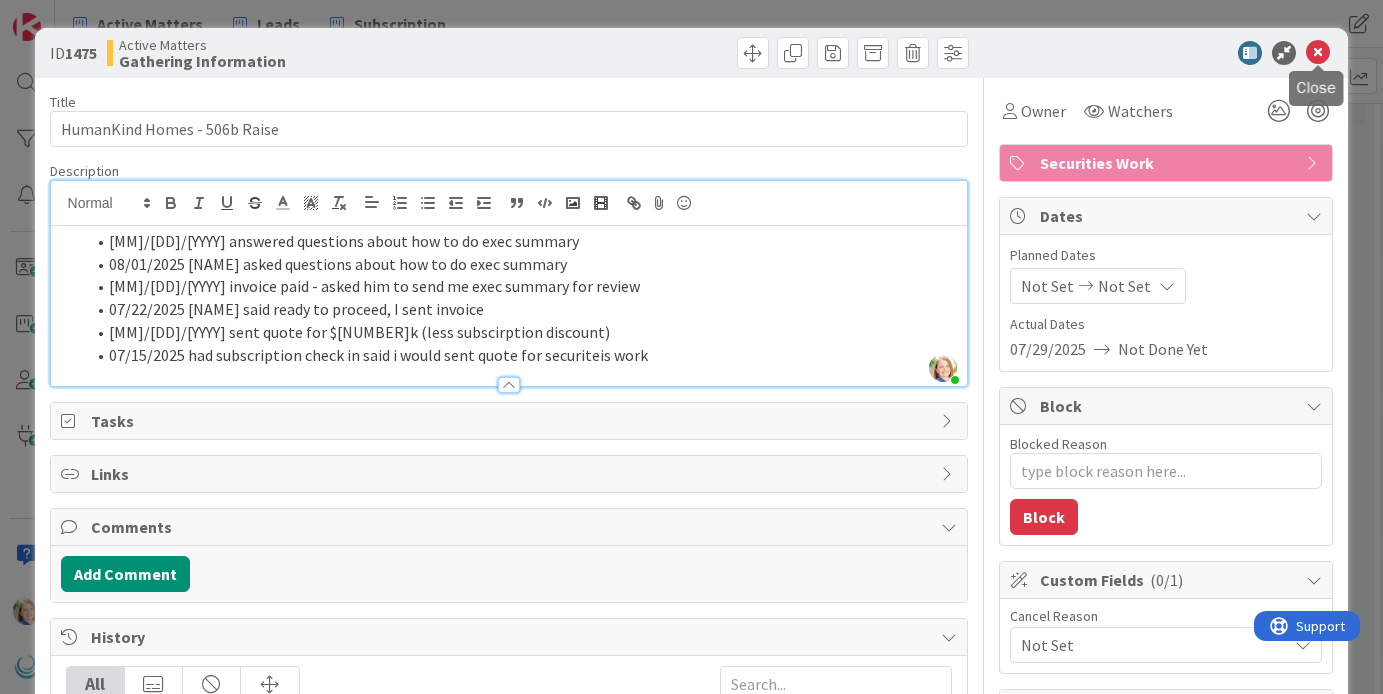 click at bounding box center [1318, 53] 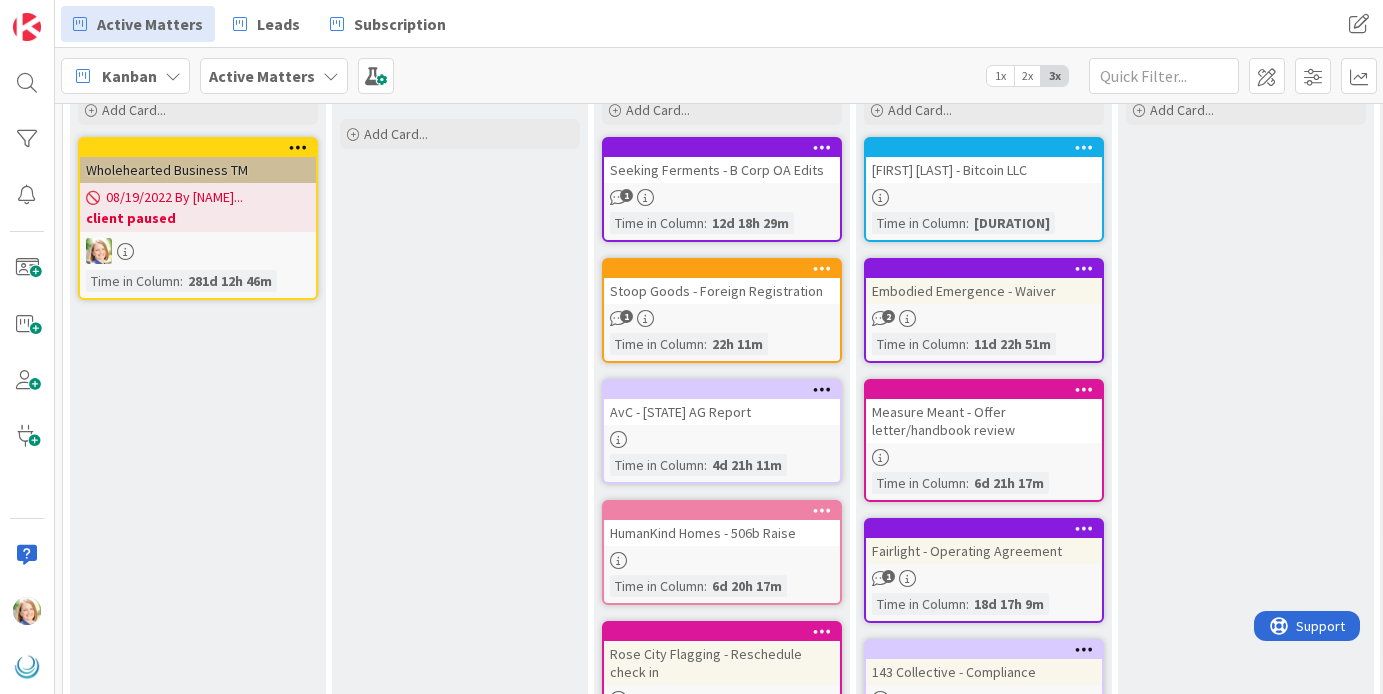 scroll, scrollTop: 0, scrollLeft: 0, axis: both 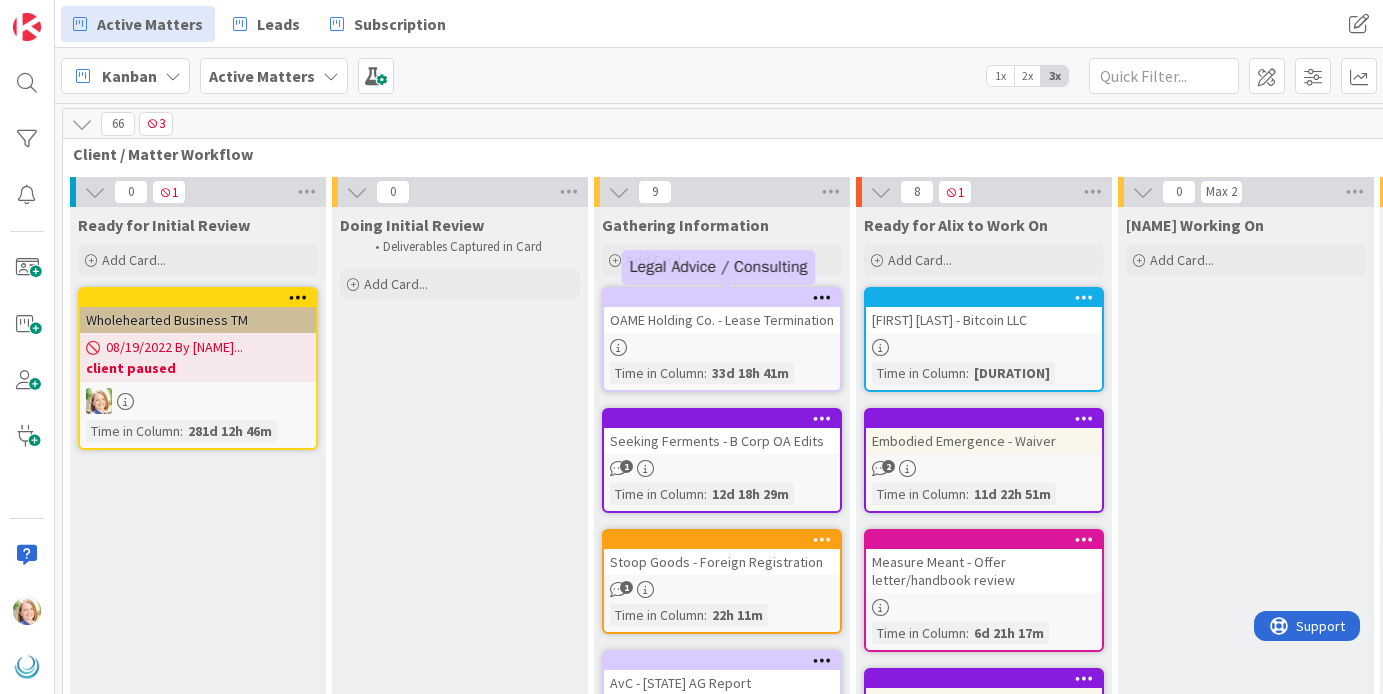 click at bounding box center (726, 298) 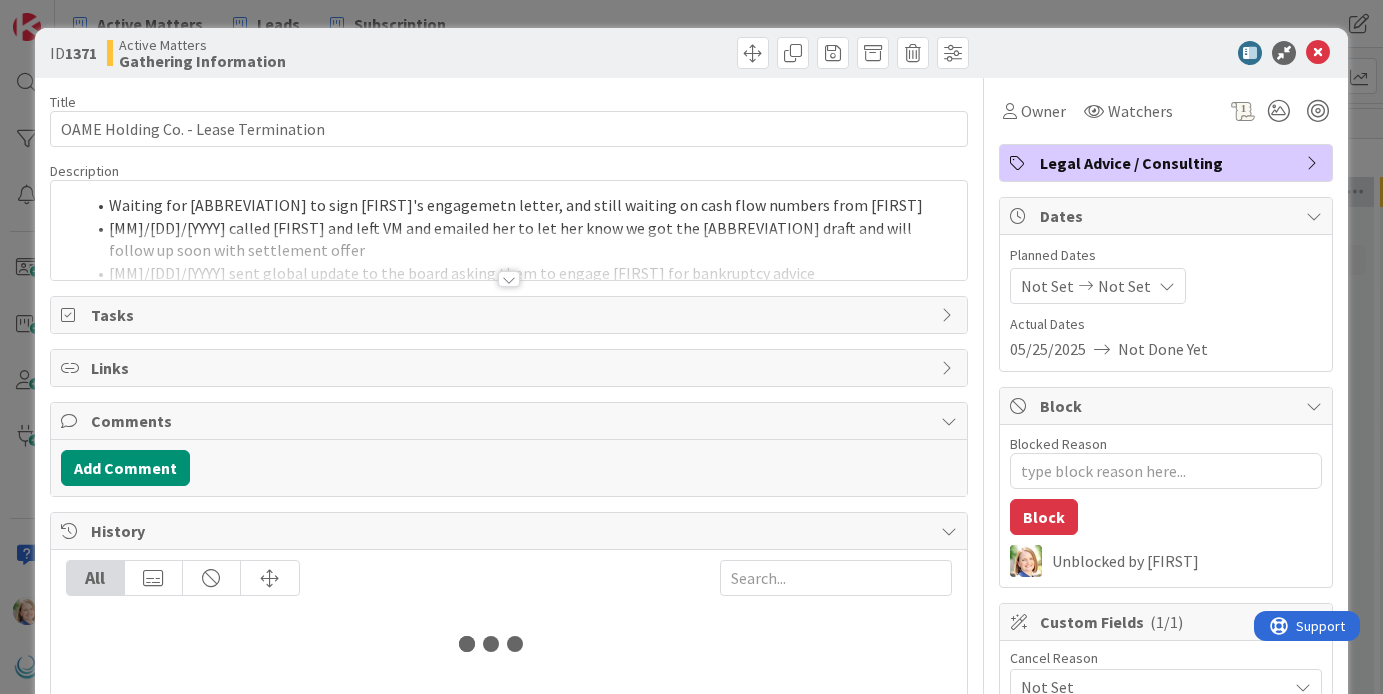 scroll, scrollTop: 0, scrollLeft: 0, axis: both 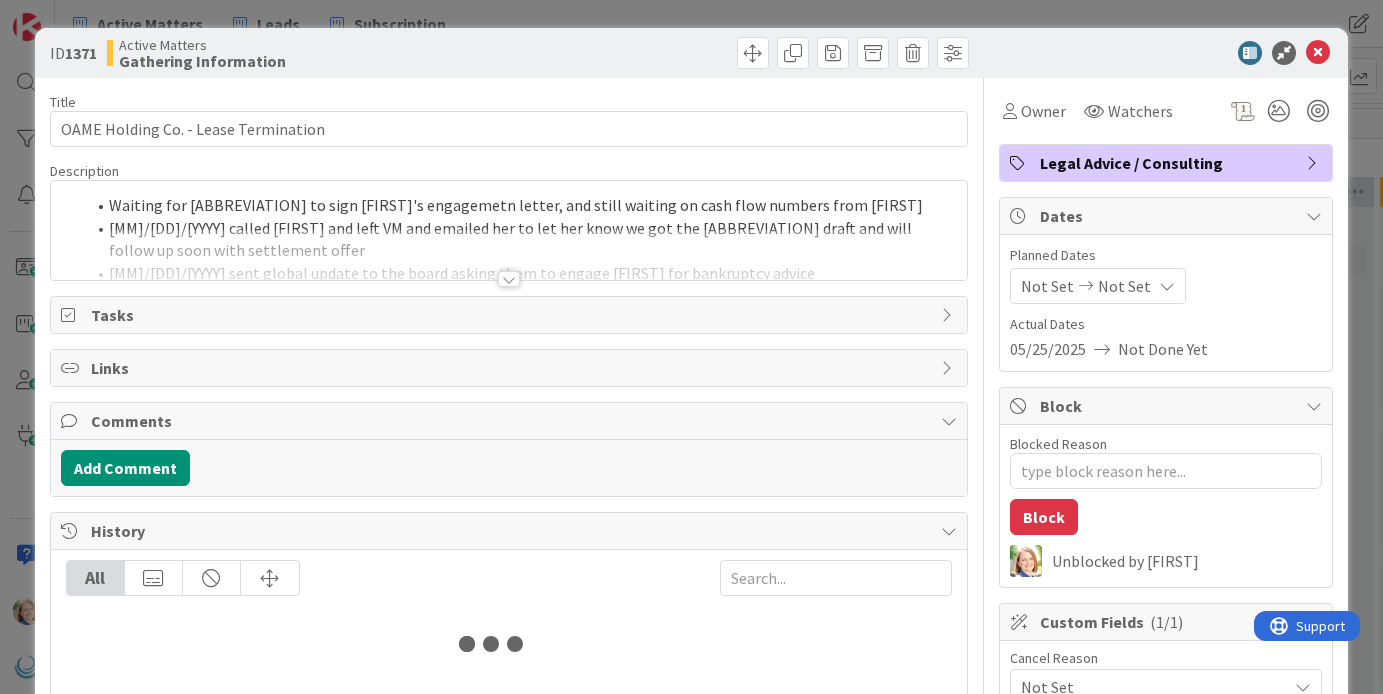 type on "x" 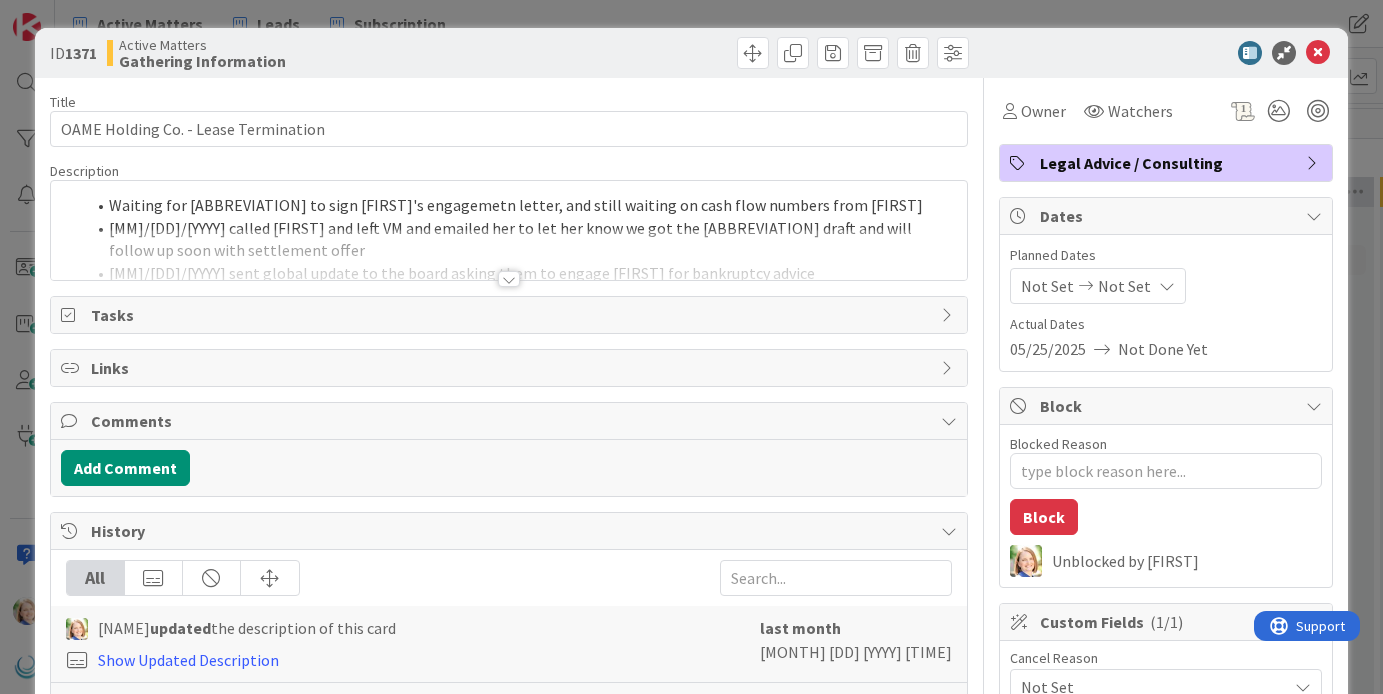 scroll, scrollTop: 0, scrollLeft: 0, axis: both 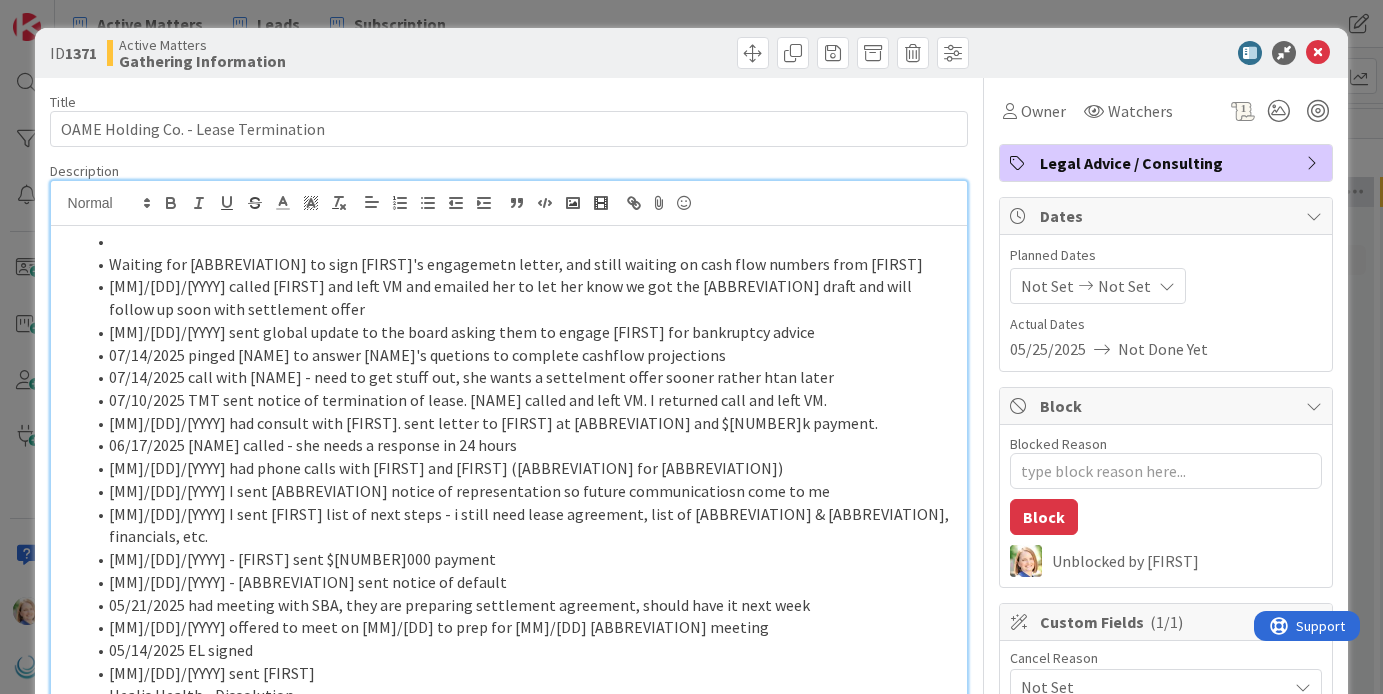 type 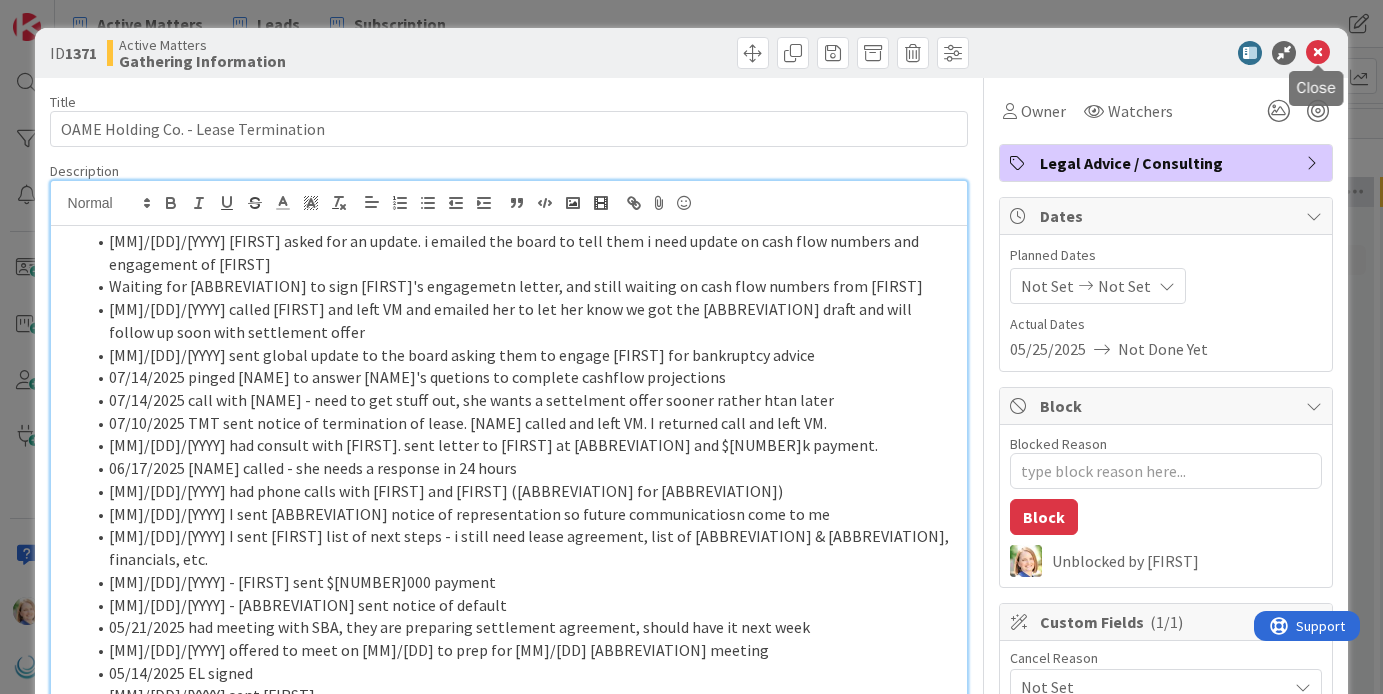 click at bounding box center (1318, 53) 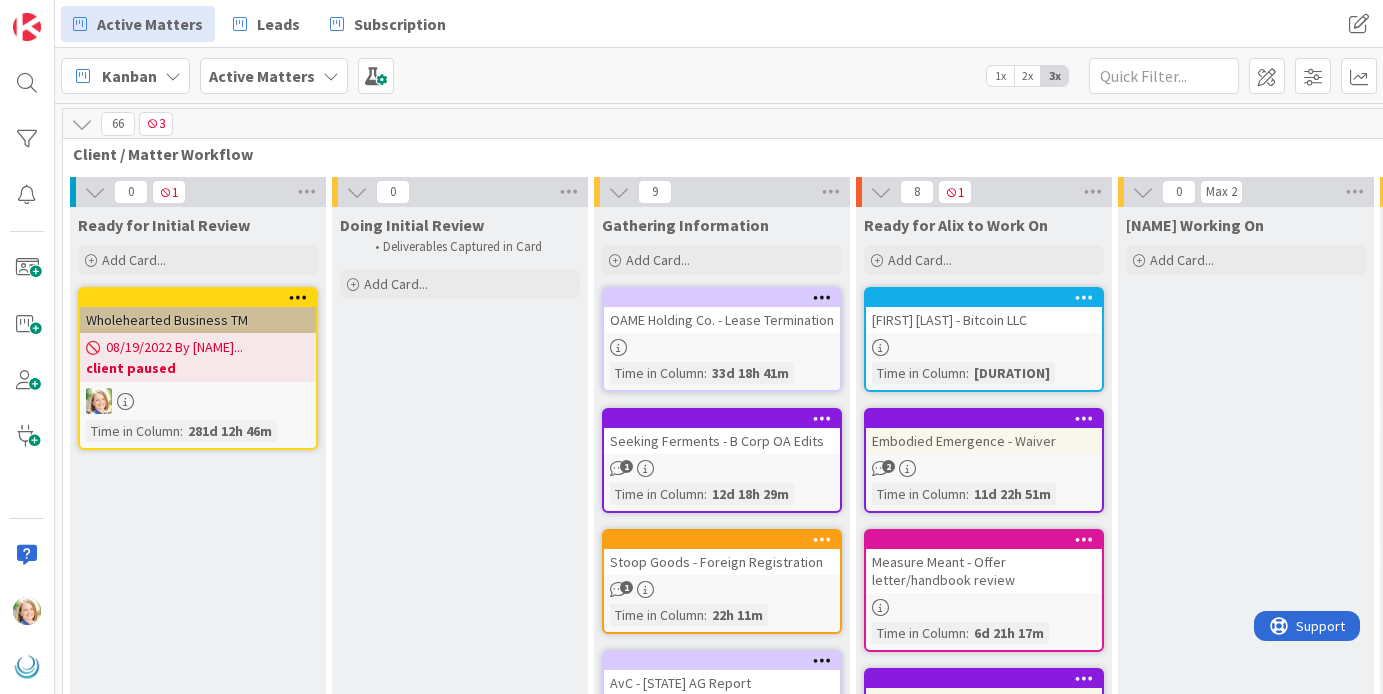 scroll, scrollTop: 0, scrollLeft: 0, axis: both 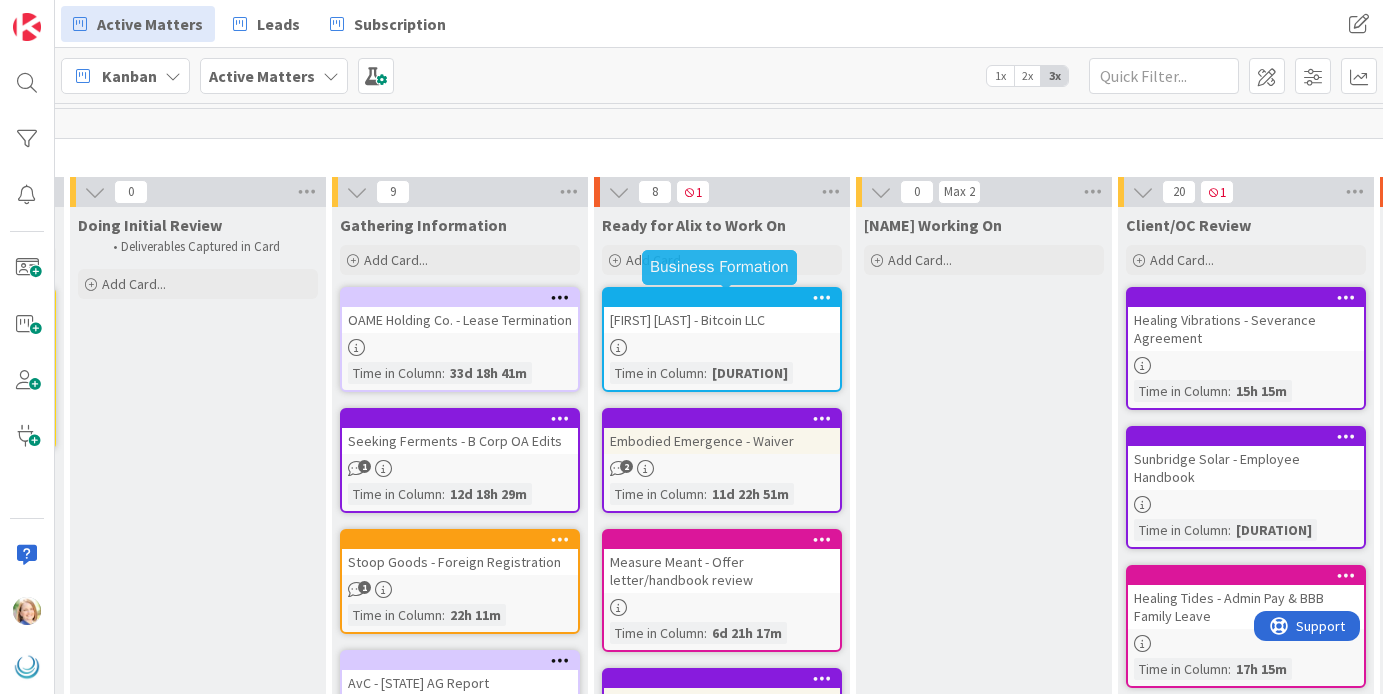 click at bounding box center [726, 298] 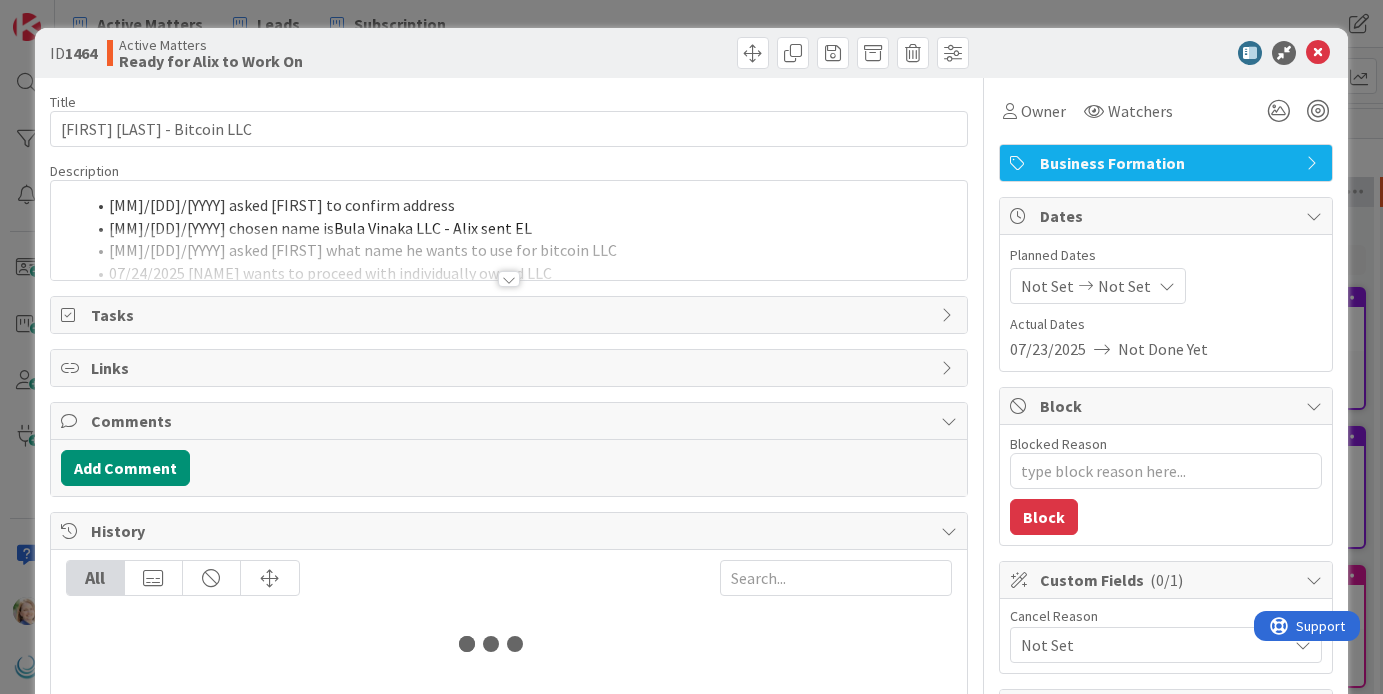 type on "x" 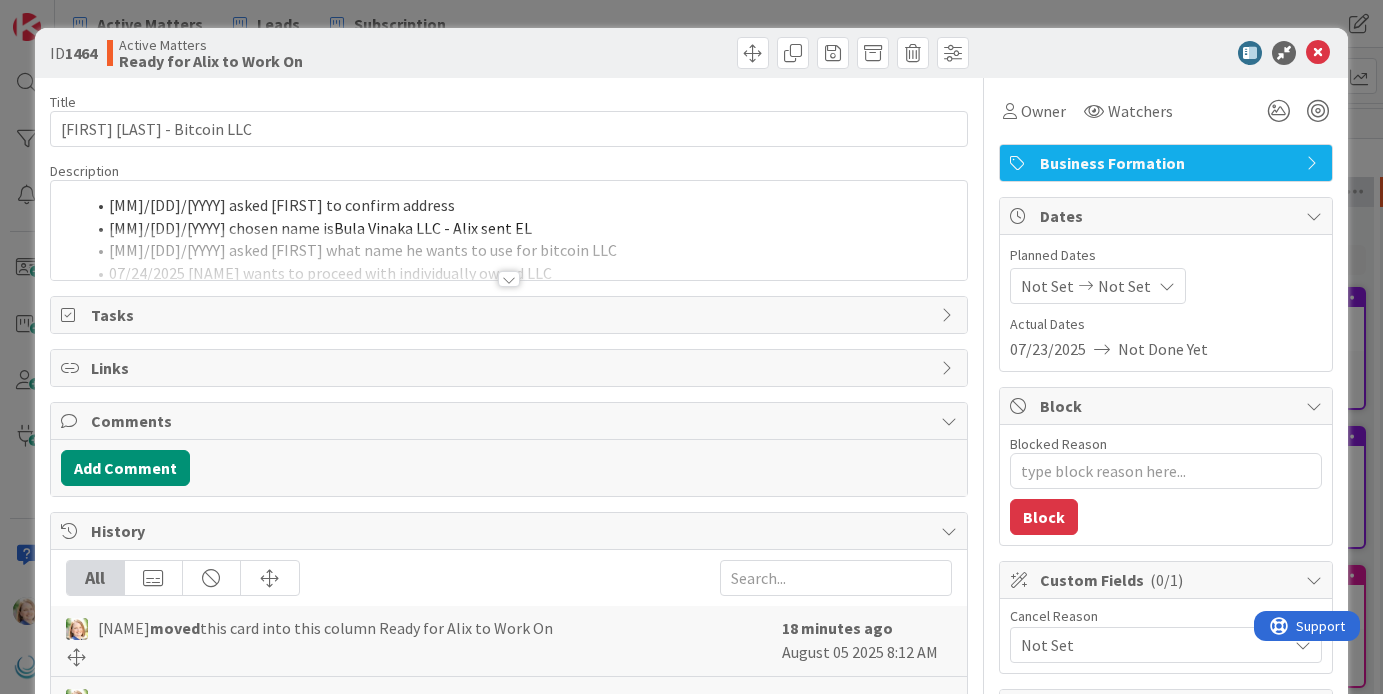 scroll, scrollTop: 0, scrollLeft: 0, axis: both 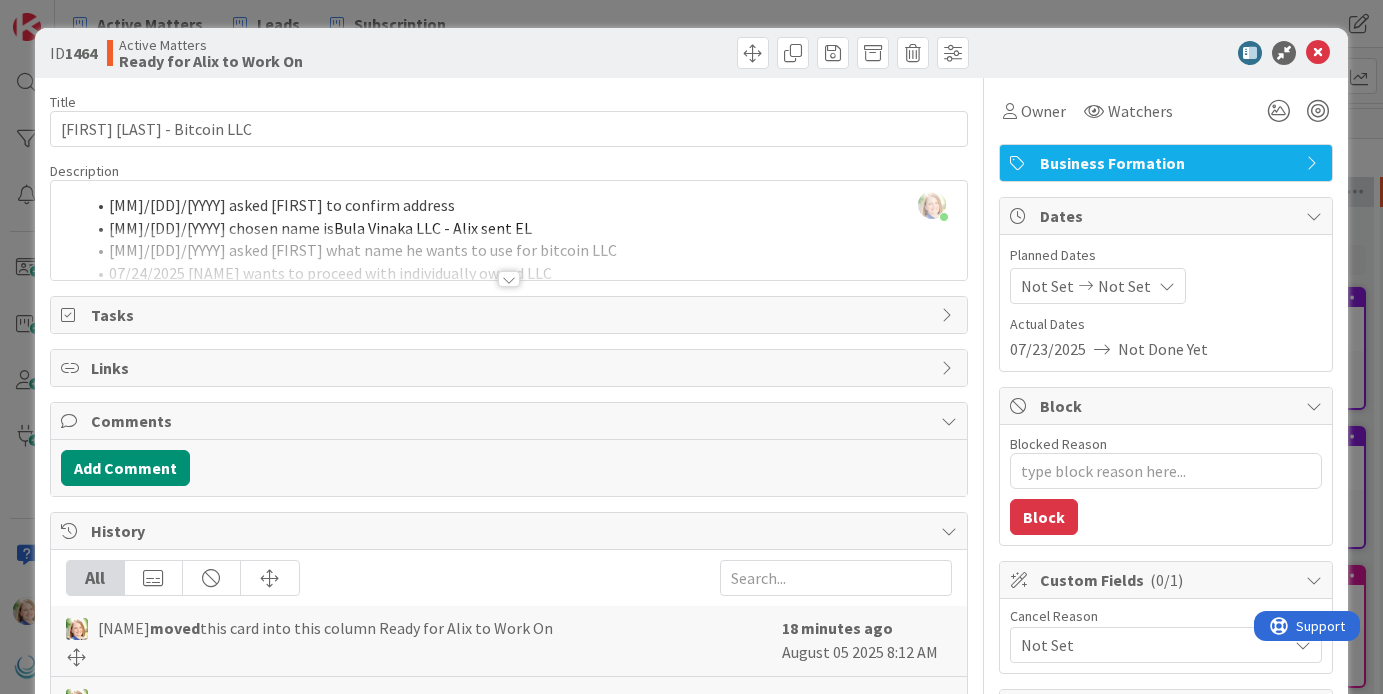click on "08/04/2025 asked [NAME] to confirm address 08/02/2025 chosen name is Bula Vinaka LLC - [NAME] sent EL 07/29/2025 asked [NAME] what name he wants to use for bitcoin LLC 07/24/2025 [NAME] wants to proceed with individually owned LLC 07/23/2025 [NAME] called asking to invest in bitcoin. emailed him some questions for accountant" at bounding box center (509, 235) 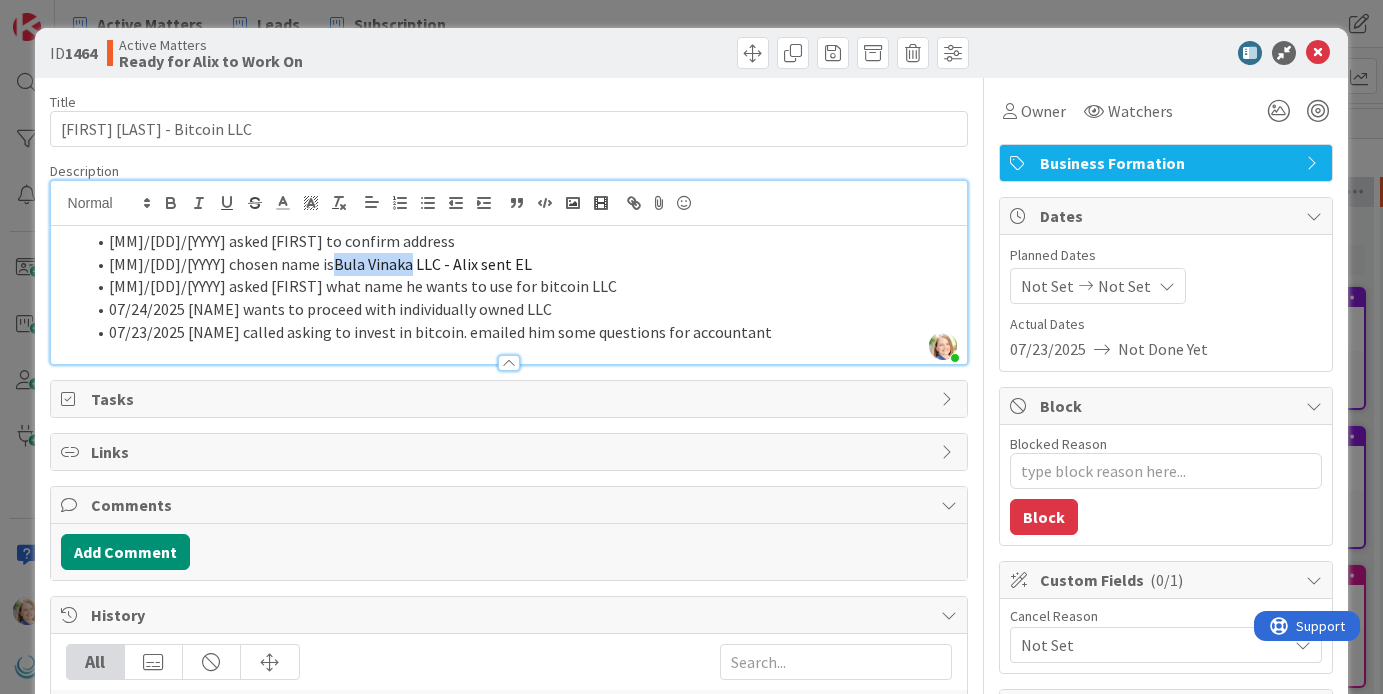 drag, startPoint x: 371, startPoint y: 264, endPoint x: 295, endPoint y: 270, distance: 76.23647 